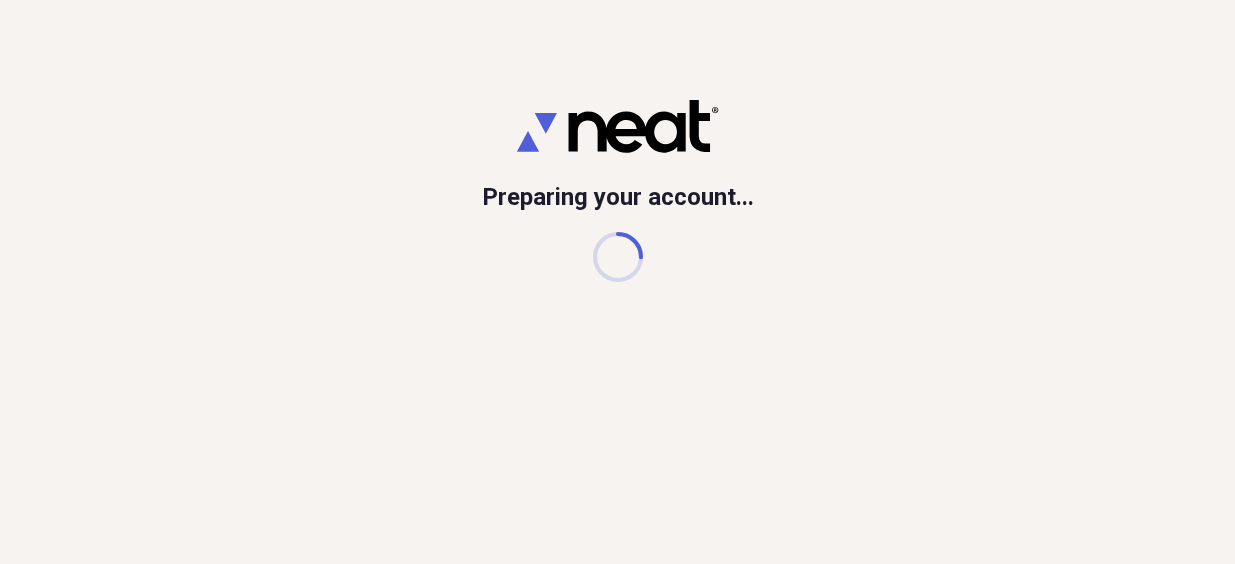 scroll, scrollTop: 0, scrollLeft: 0, axis: both 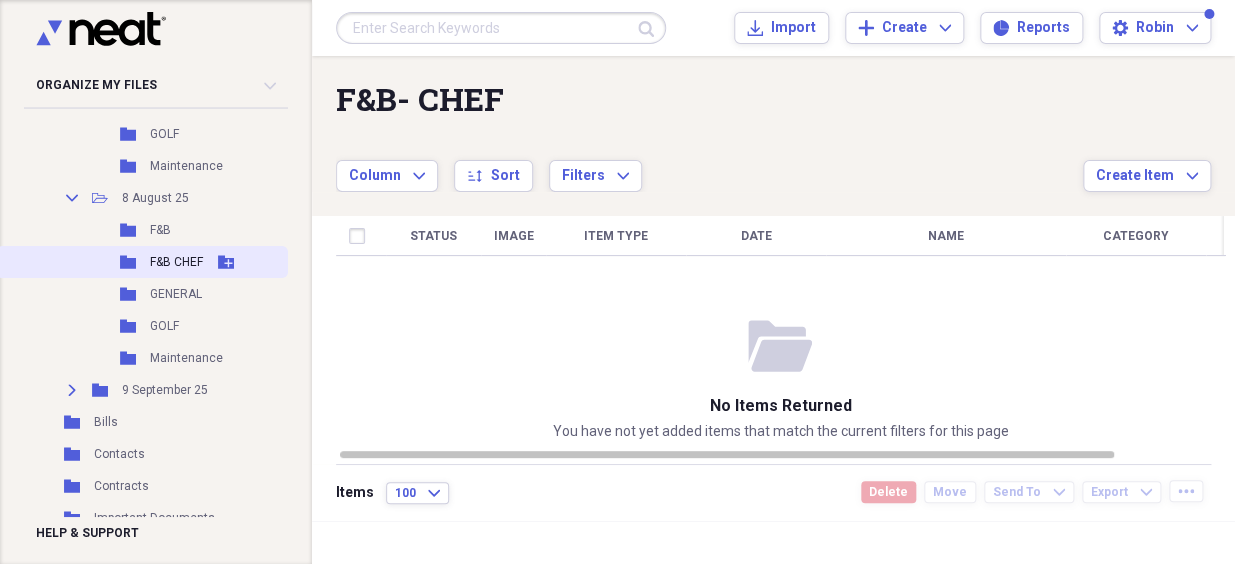 click on "F&B CHEF" at bounding box center (176, 262) 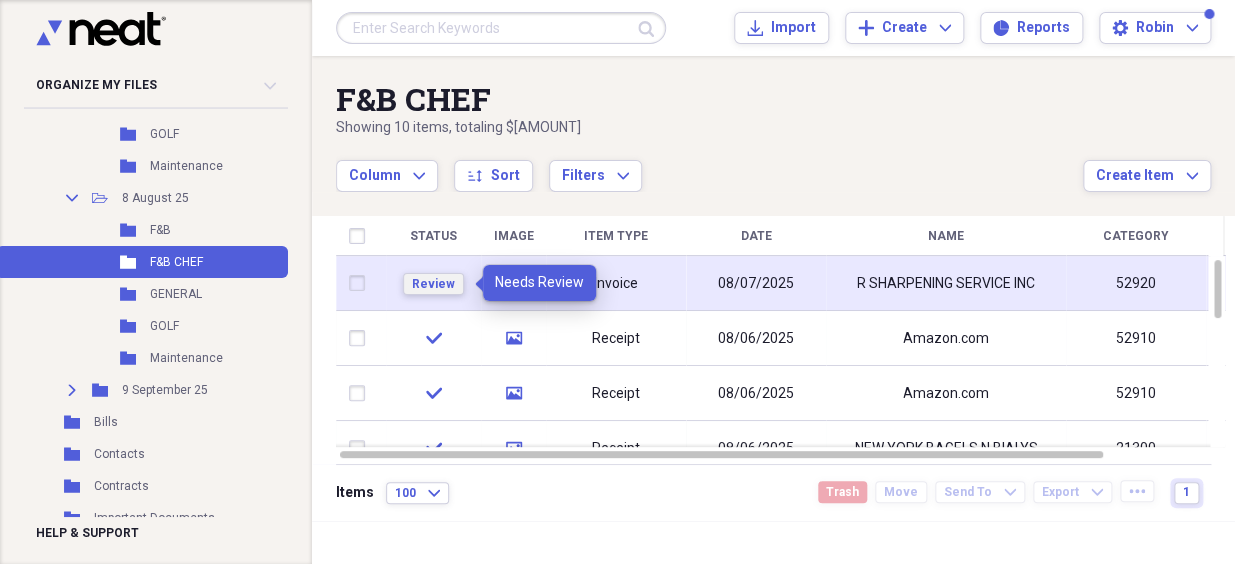 click on "Review" at bounding box center (433, 284) 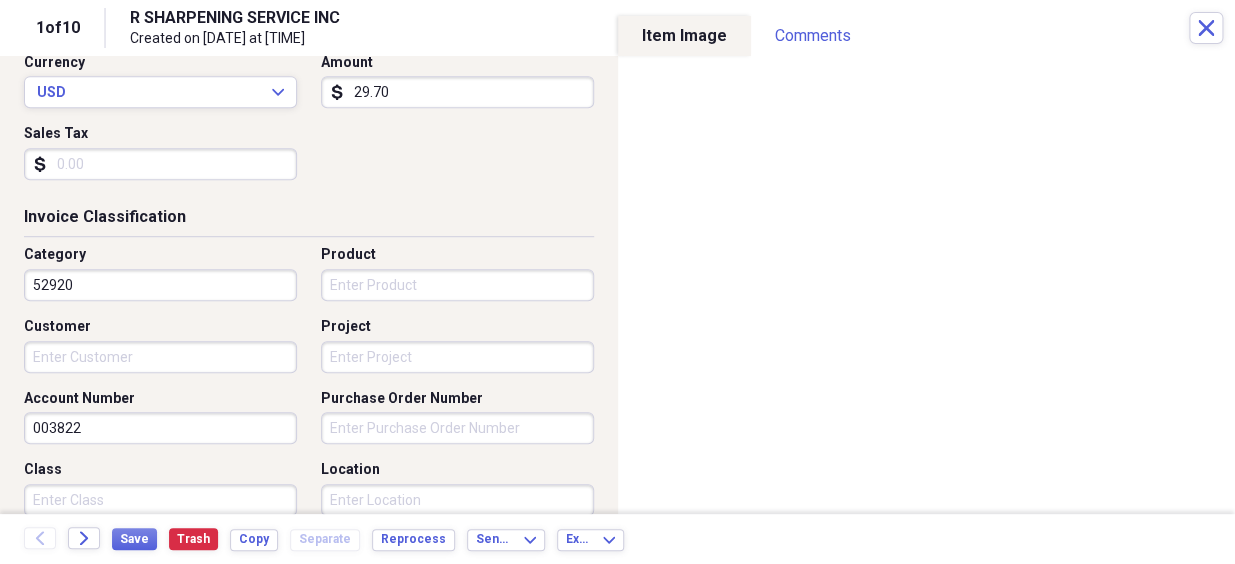 scroll, scrollTop: 454, scrollLeft: 0, axis: vertical 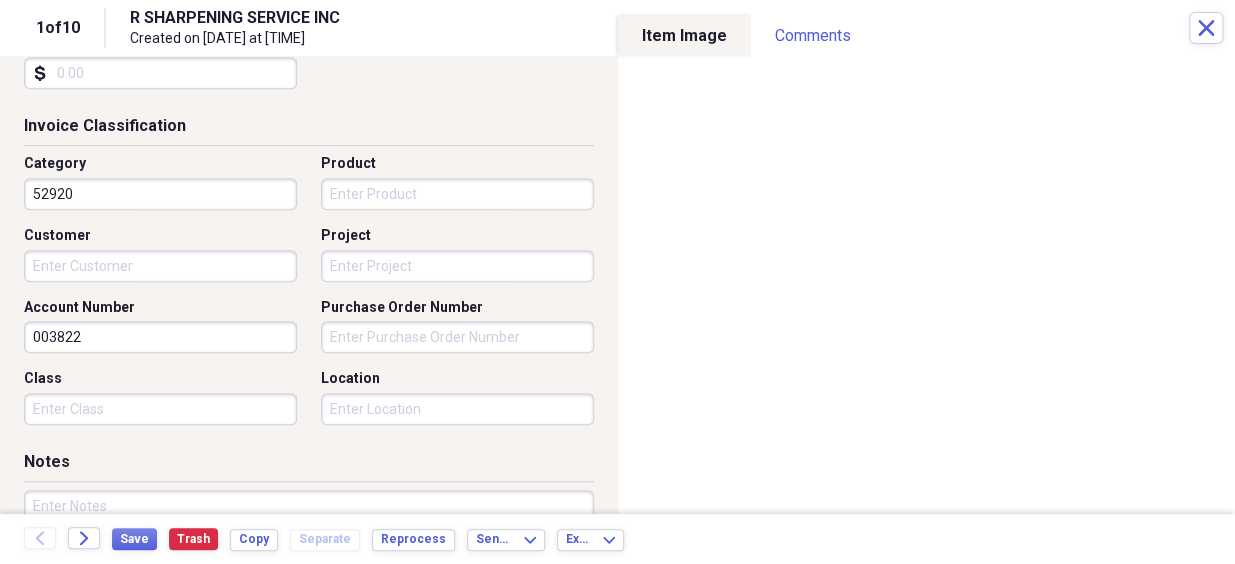 click on "52920" at bounding box center (160, 194) 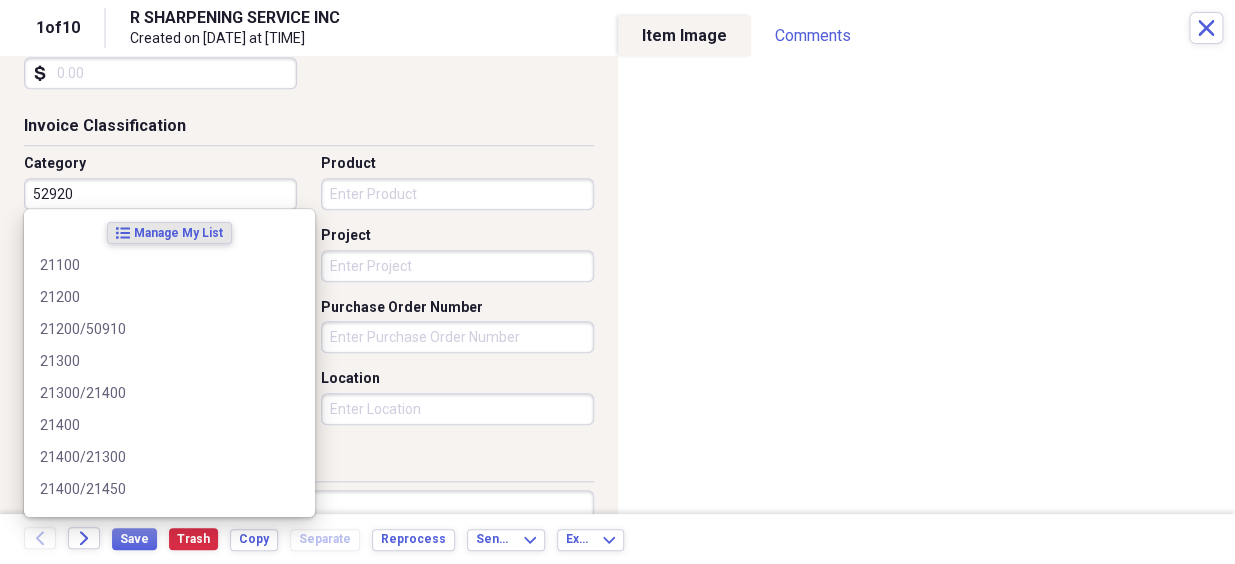 click on "52920" at bounding box center (160, 194) 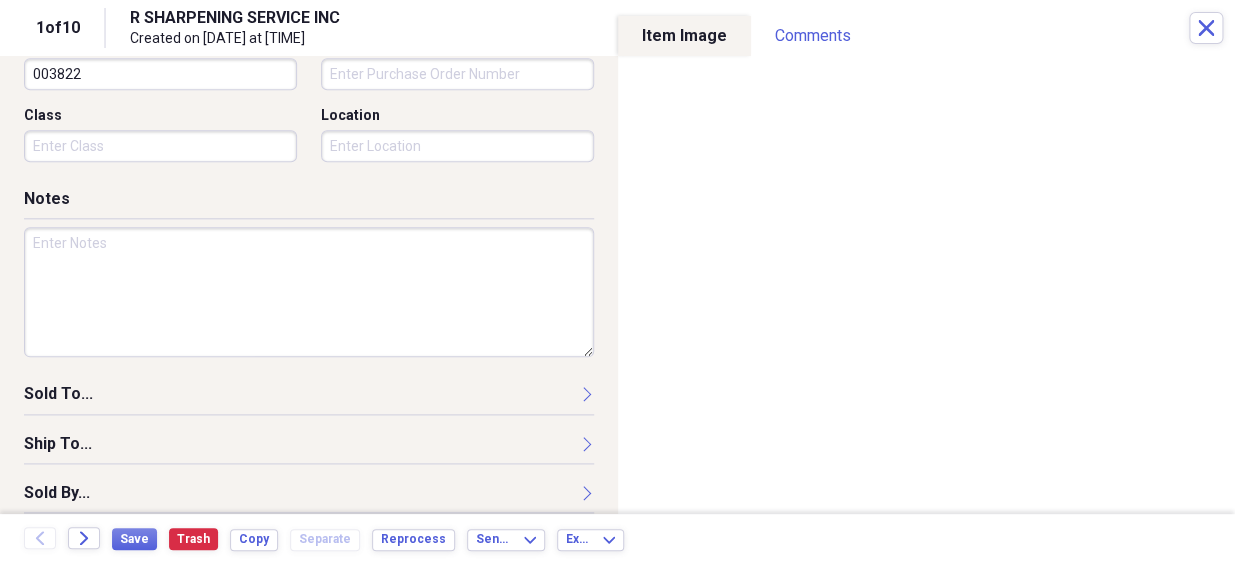 scroll, scrollTop: 727, scrollLeft: 0, axis: vertical 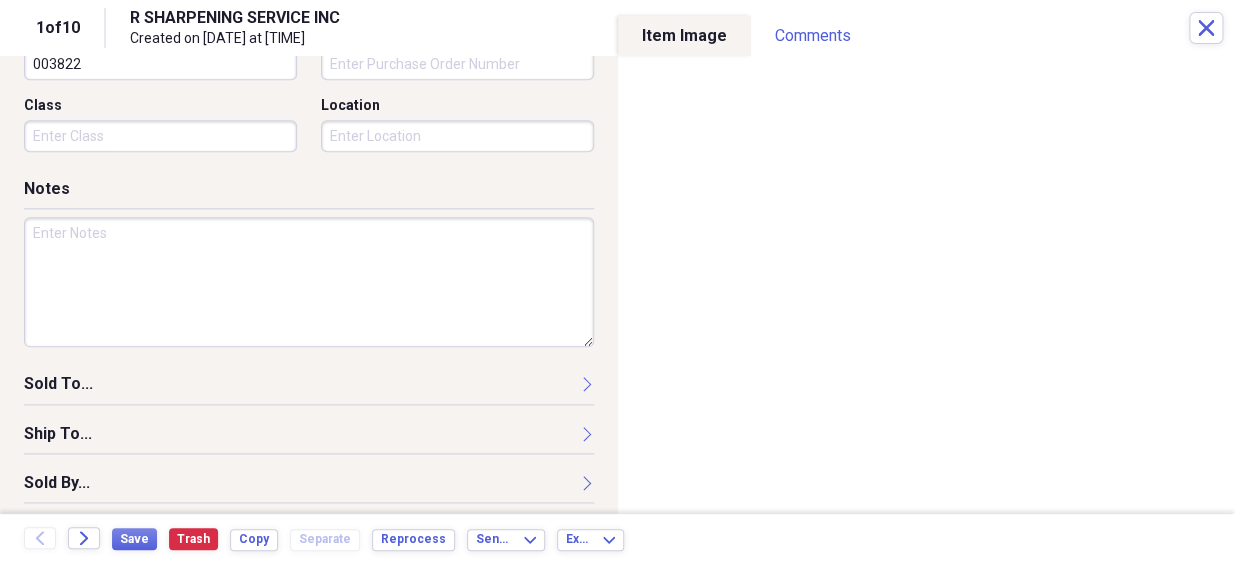 type on "52930" 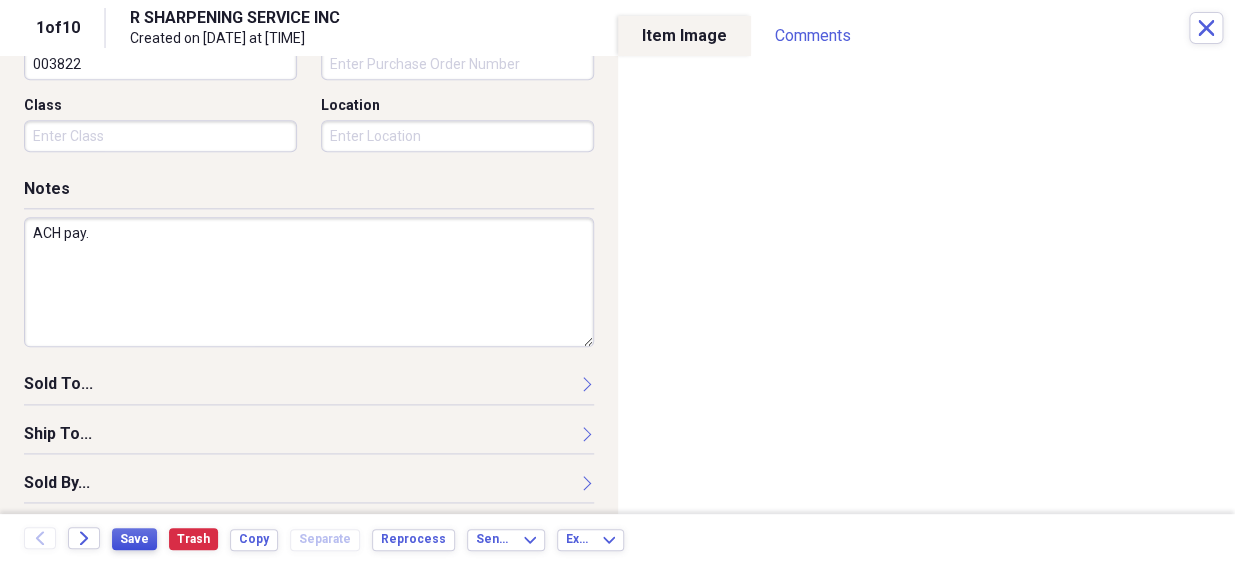 type on "ACH pay." 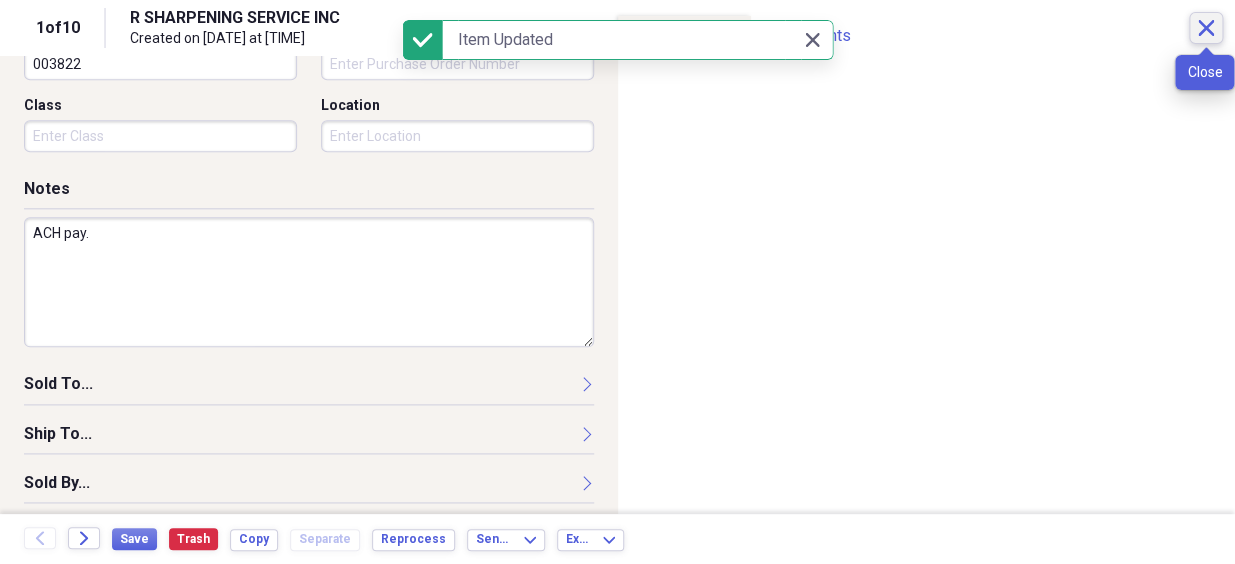click 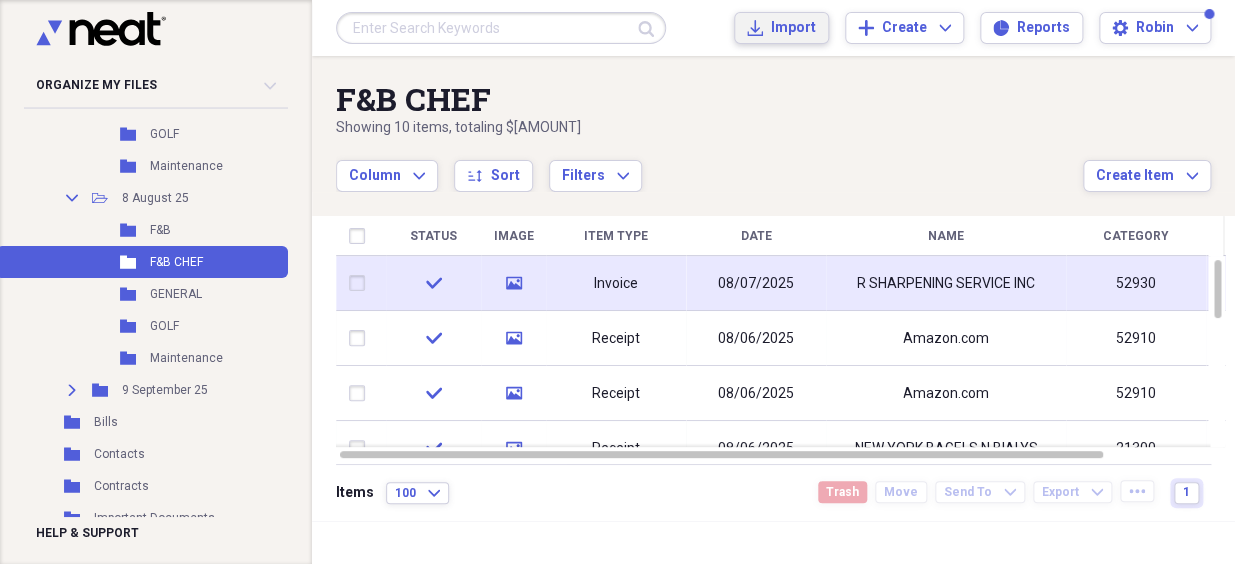 click on "Import" at bounding box center (793, 28) 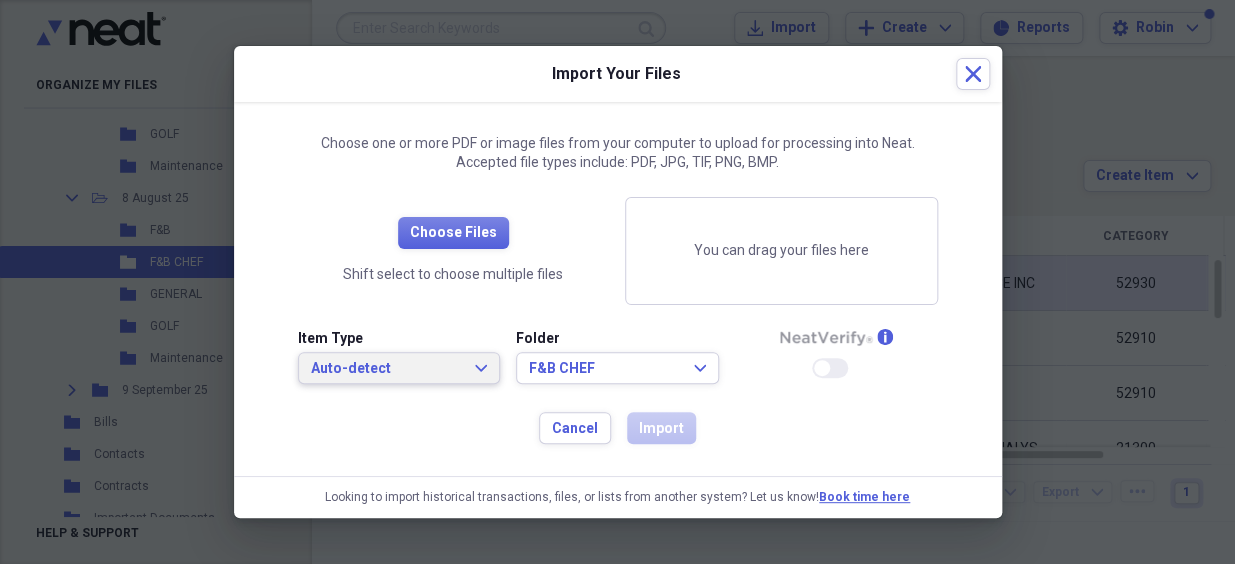 click on "Auto-detect" at bounding box center (387, 369) 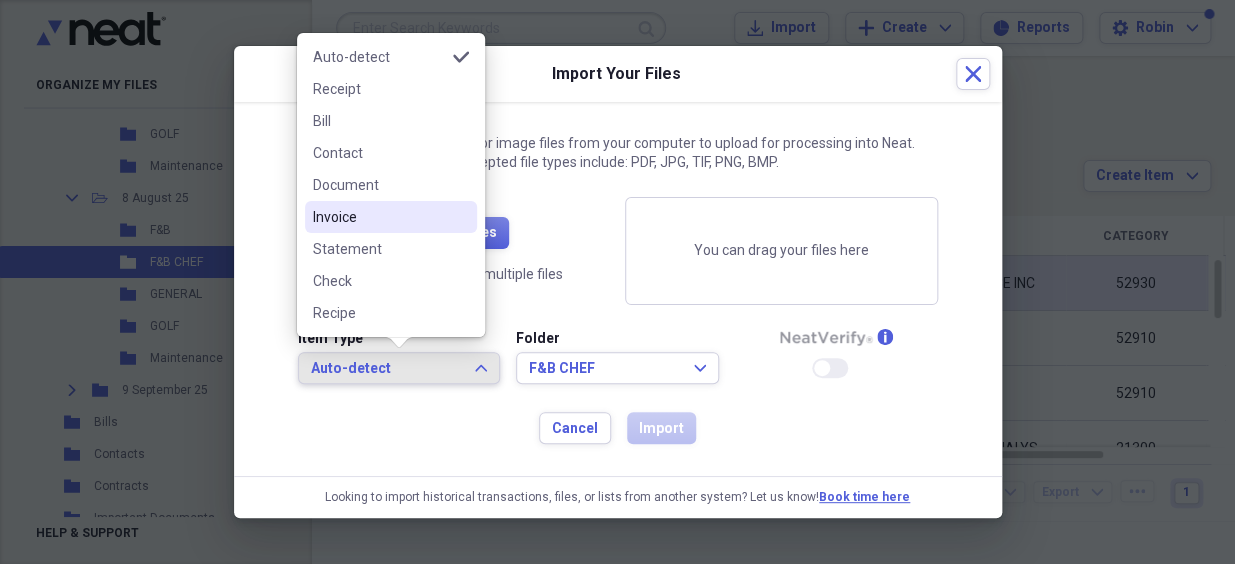 click on "Invoice" at bounding box center [391, 217] 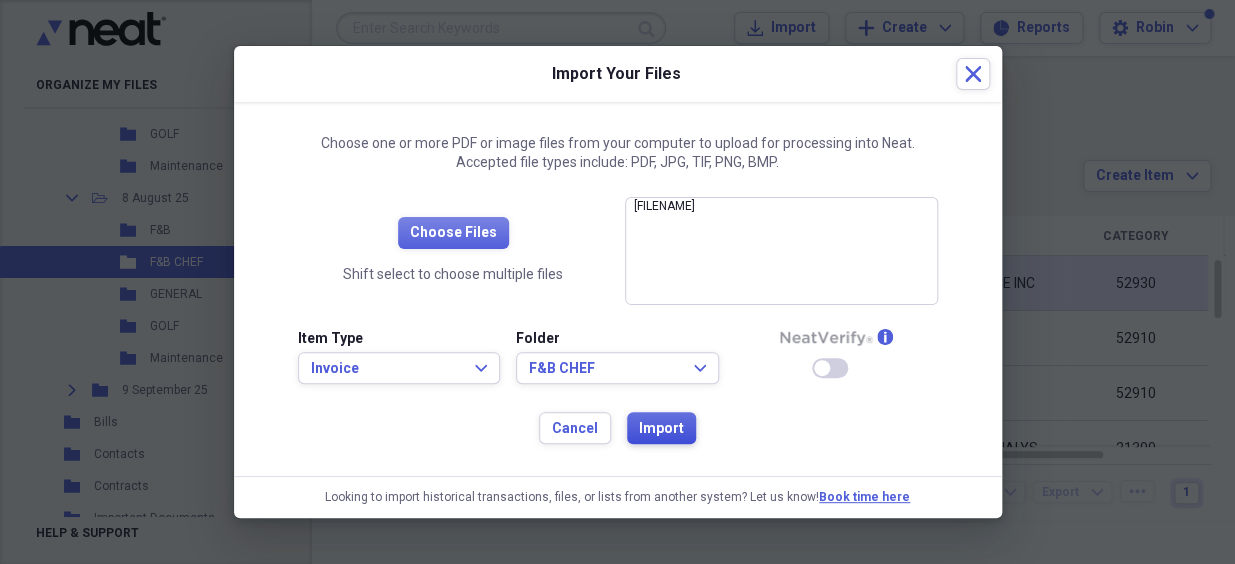 click on "Import" at bounding box center [661, 429] 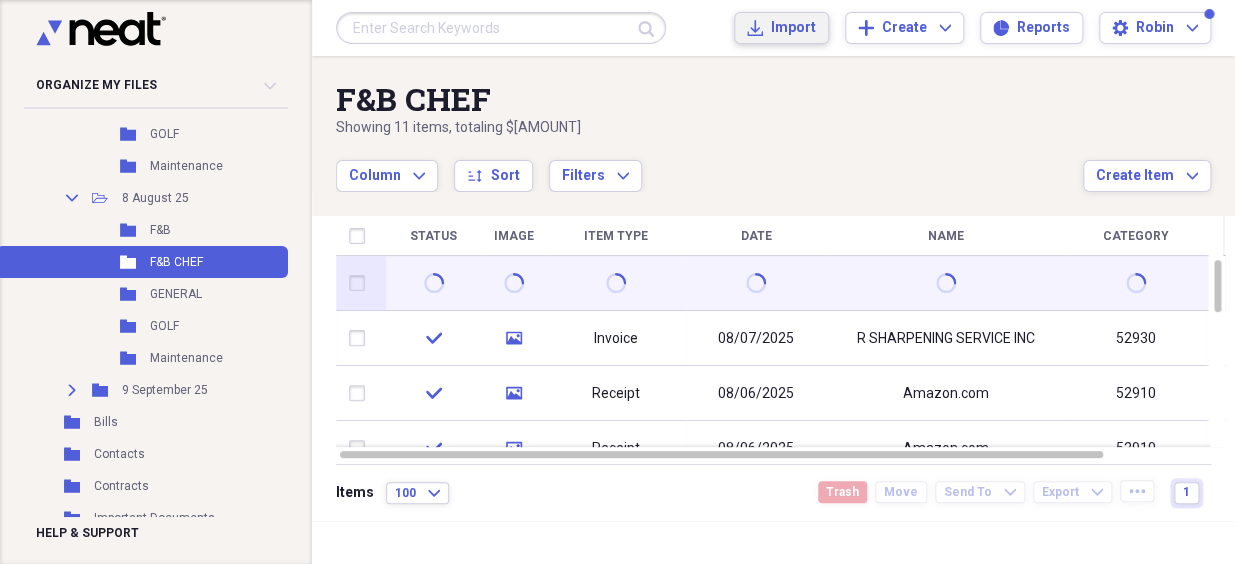 click on "Import" at bounding box center [793, 28] 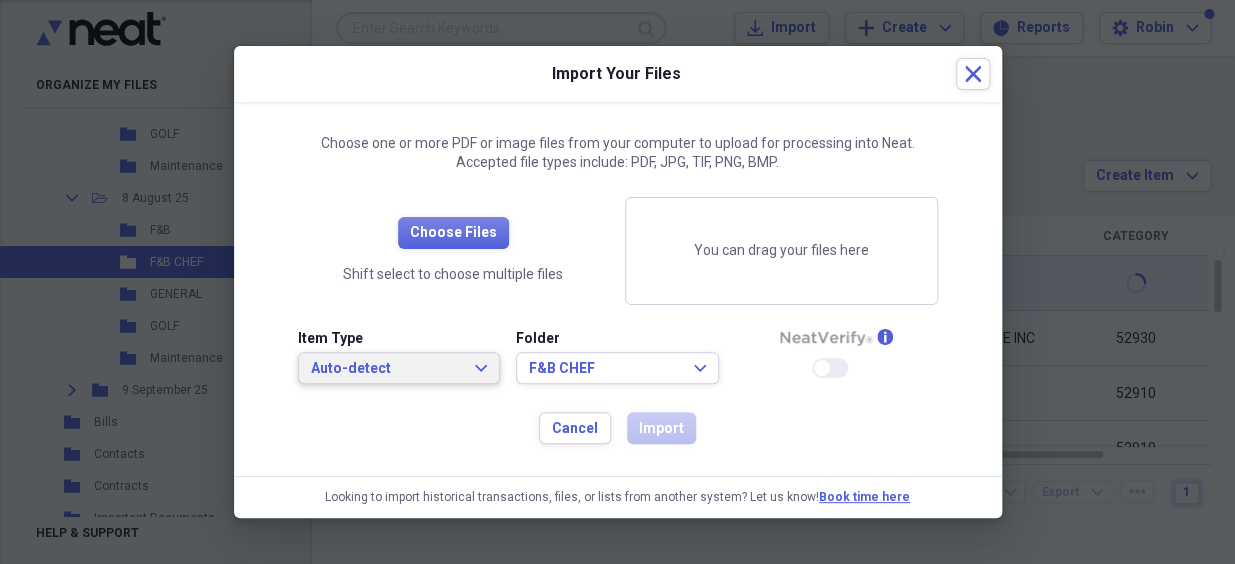 click on "Auto-detect Expand" at bounding box center [399, 369] 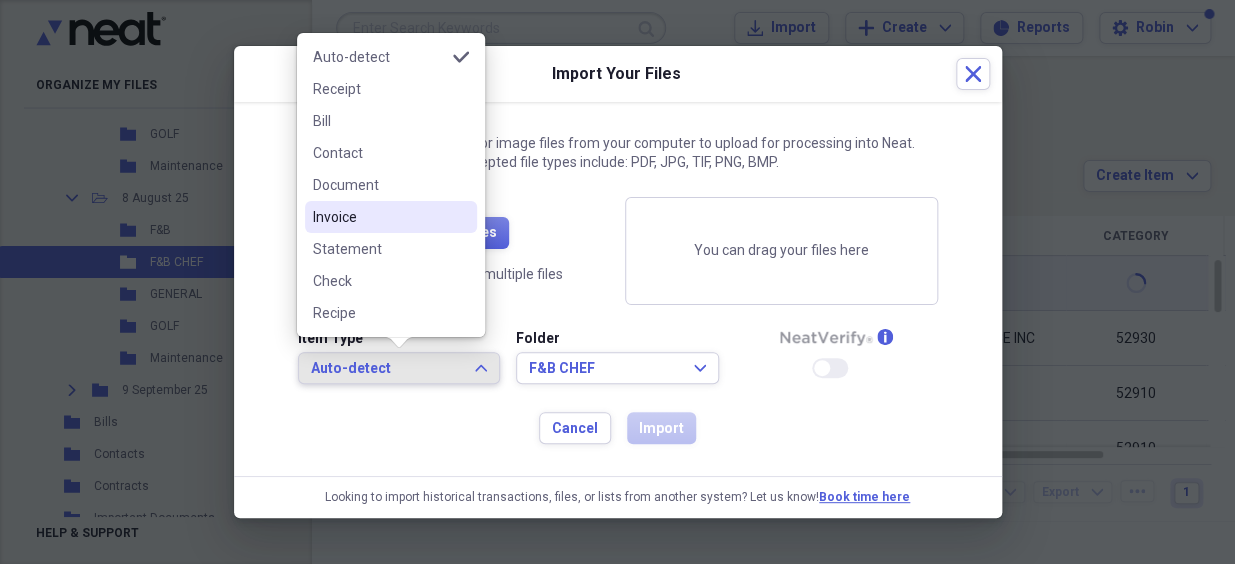click on "Invoice" at bounding box center (379, 217) 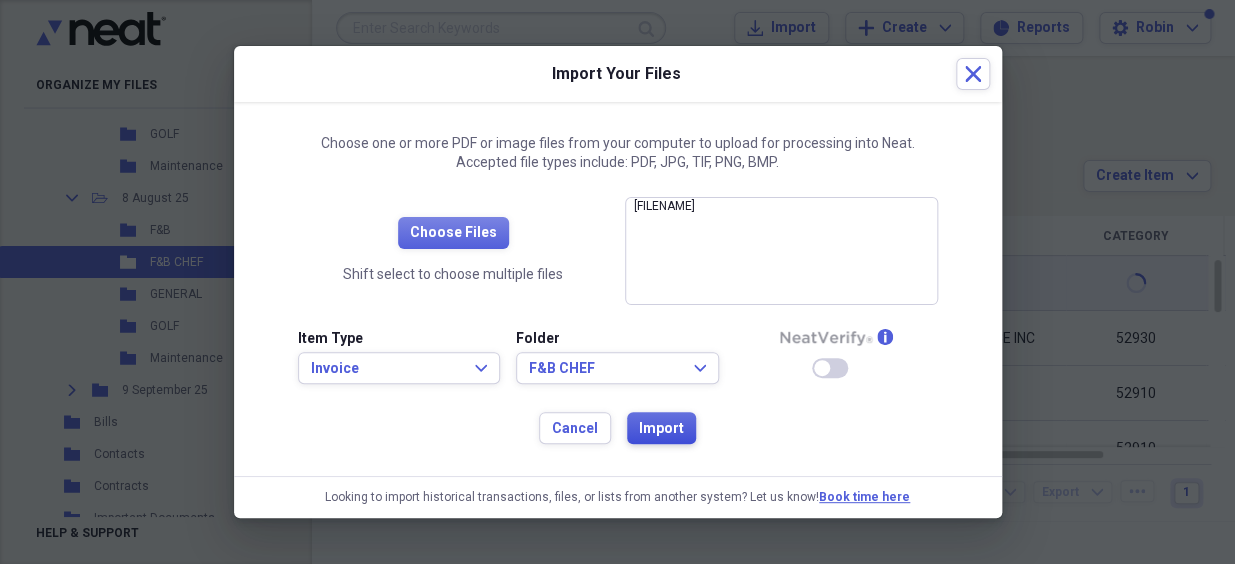 click on "Import" at bounding box center [661, 429] 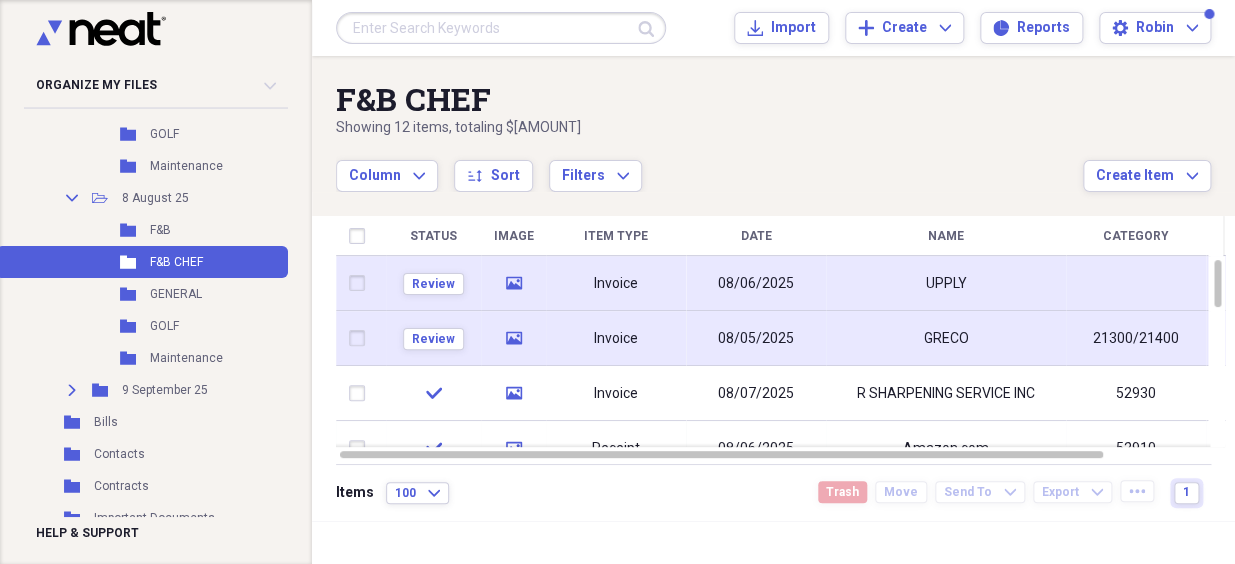 click on "media" at bounding box center [513, 338] 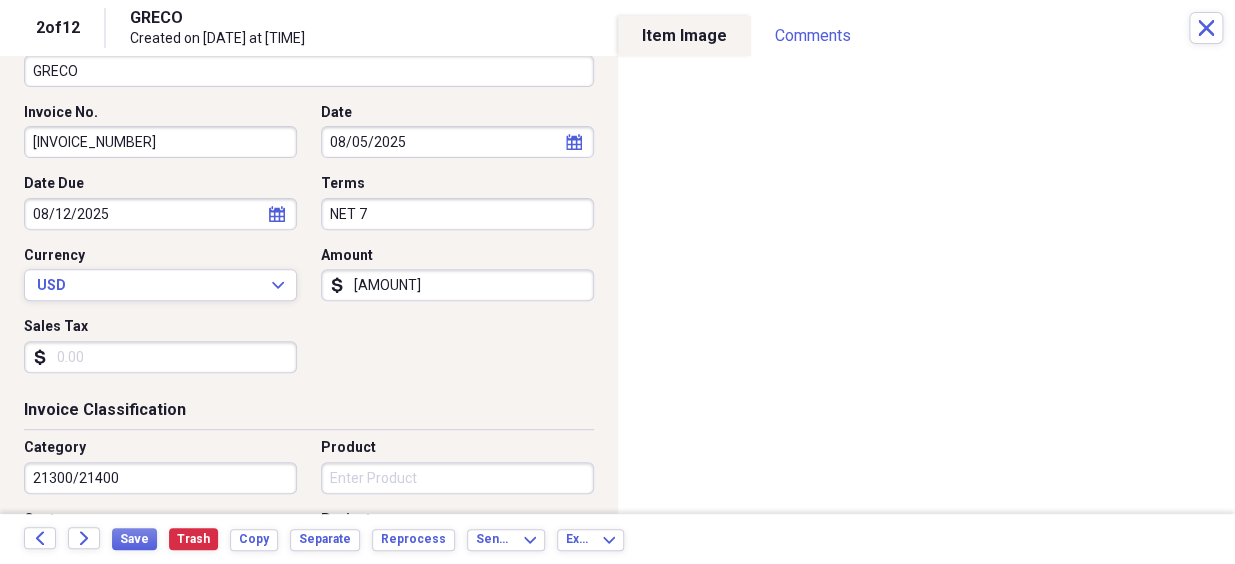 scroll, scrollTop: 181, scrollLeft: 0, axis: vertical 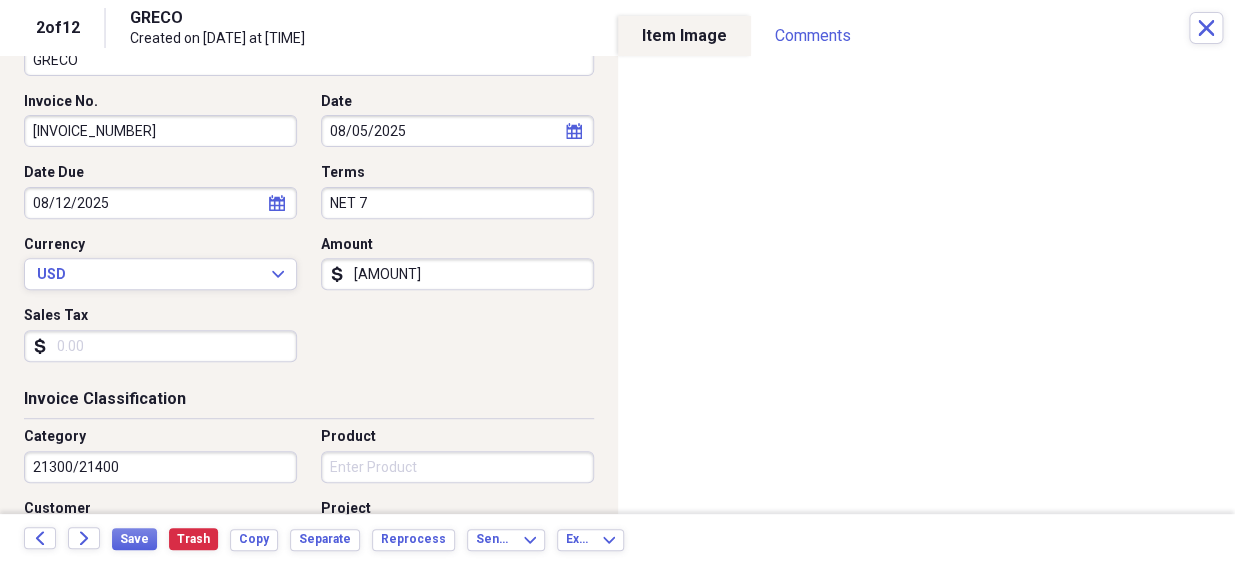 click on "[AMOUNT]" at bounding box center [457, 274] 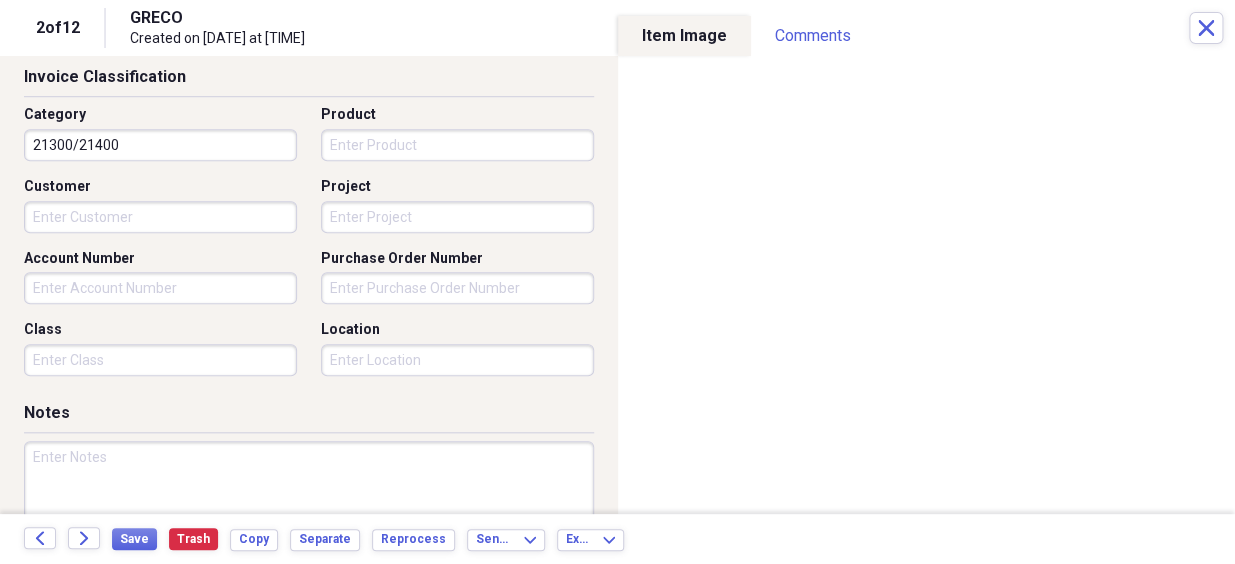 scroll, scrollTop: 545, scrollLeft: 0, axis: vertical 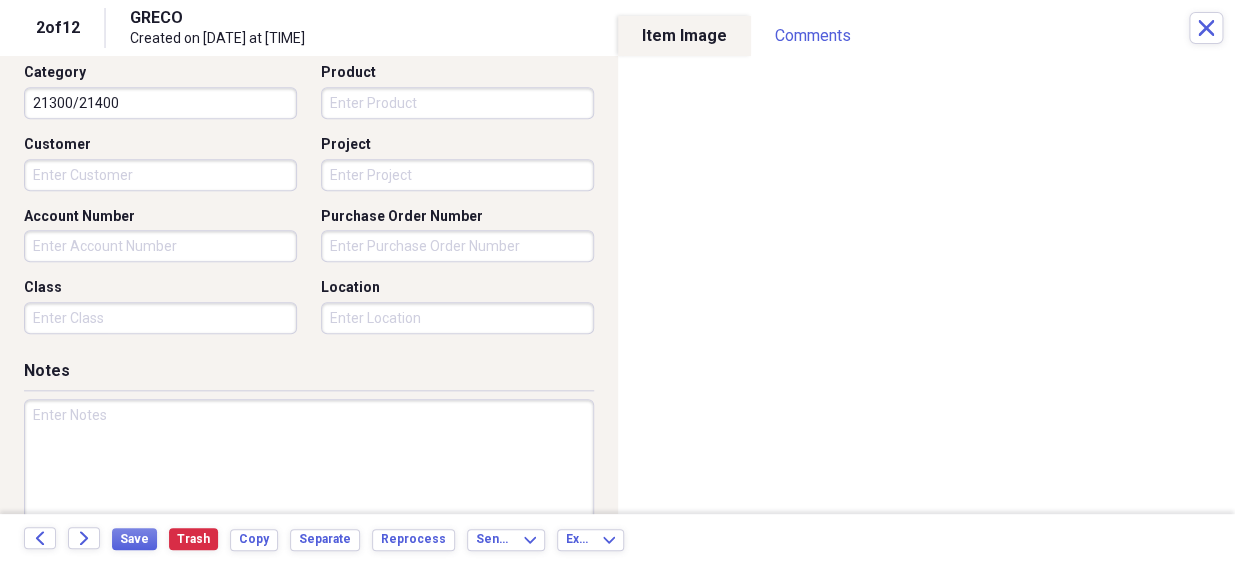 type on "114.66" 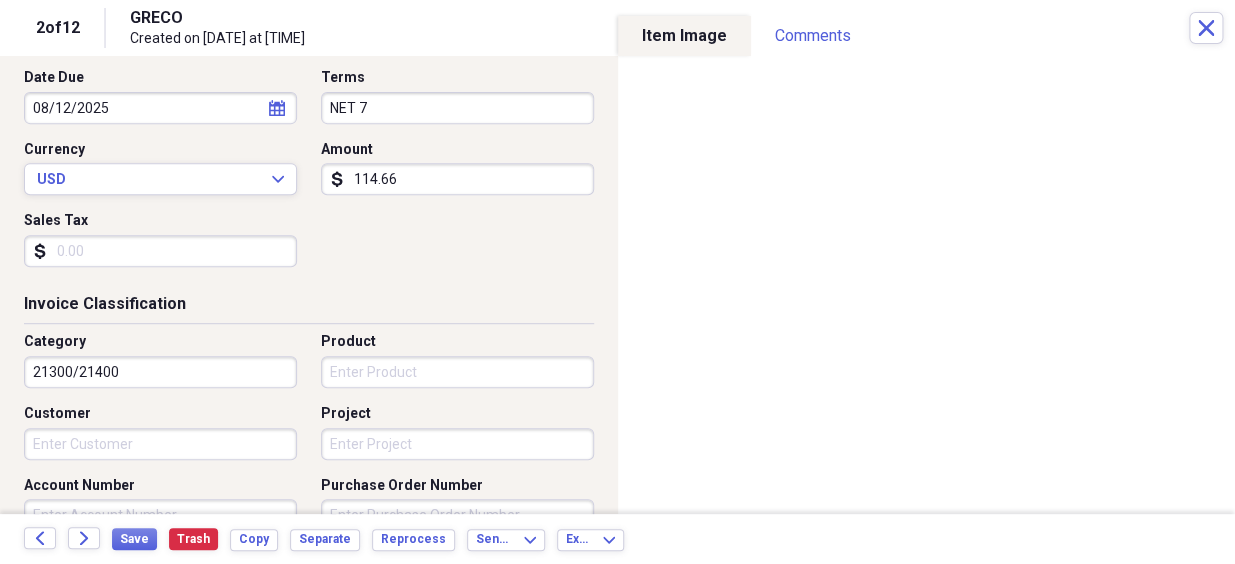 scroll, scrollTop: 272, scrollLeft: 0, axis: vertical 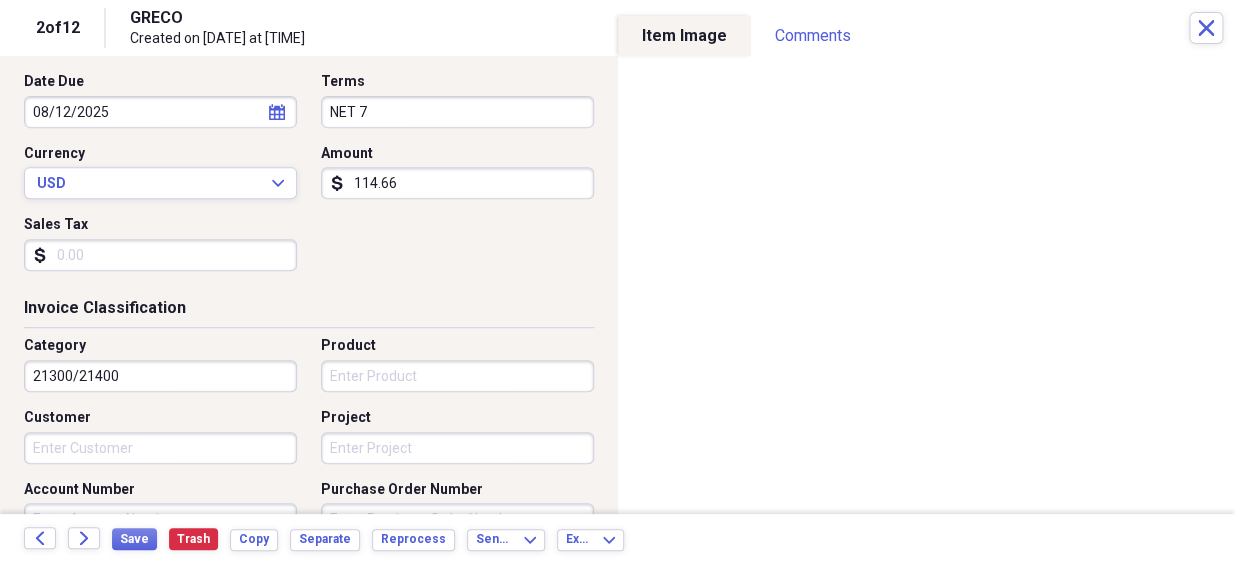 type on "ACH pay." 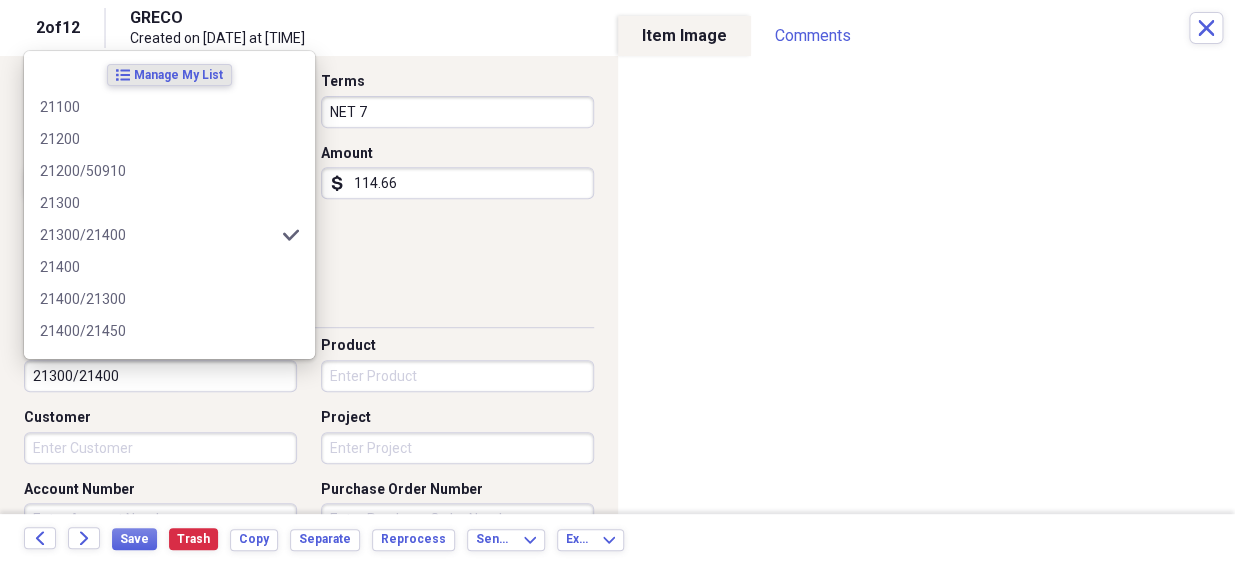 click on "21300/21400" at bounding box center [160, 376] 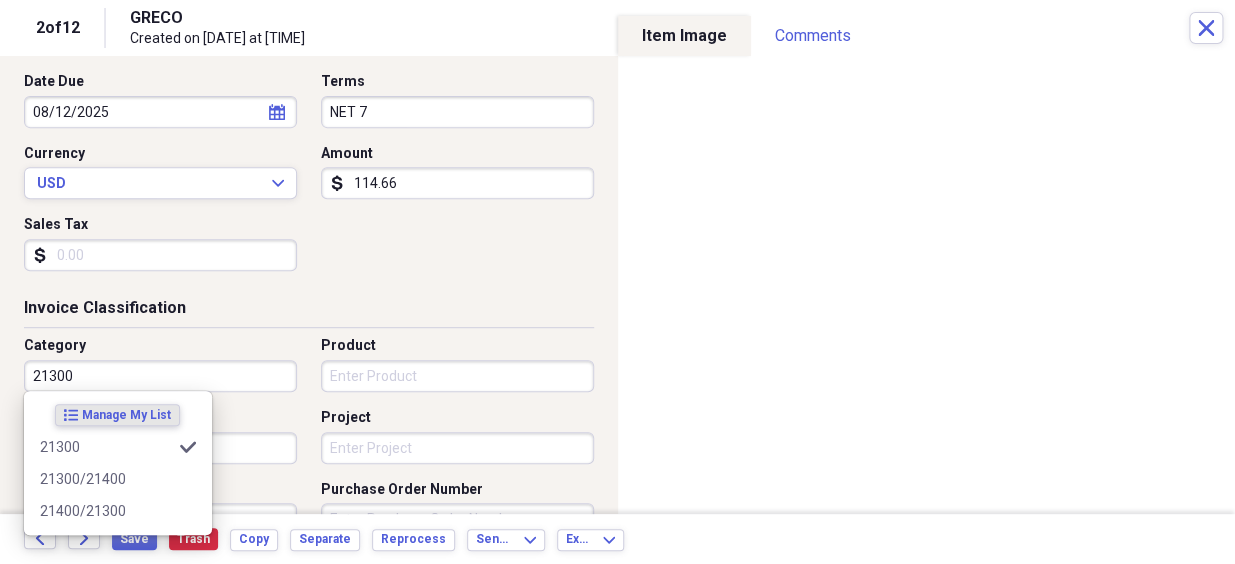 type on "21300" 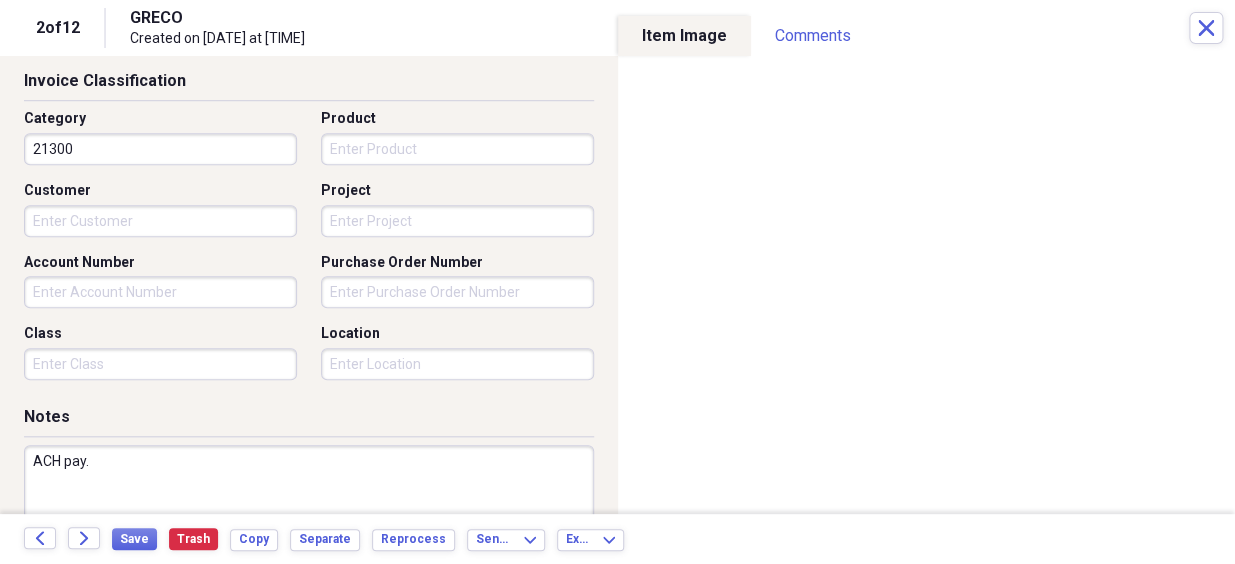 scroll, scrollTop: 545, scrollLeft: 0, axis: vertical 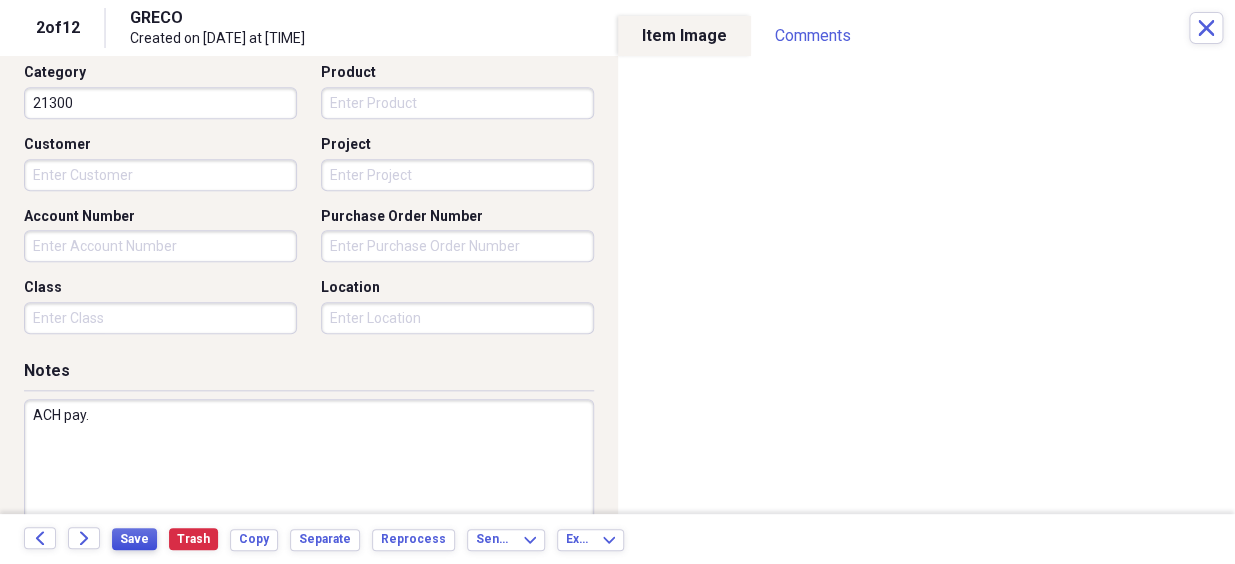click on "Save" at bounding box center [134, 539] 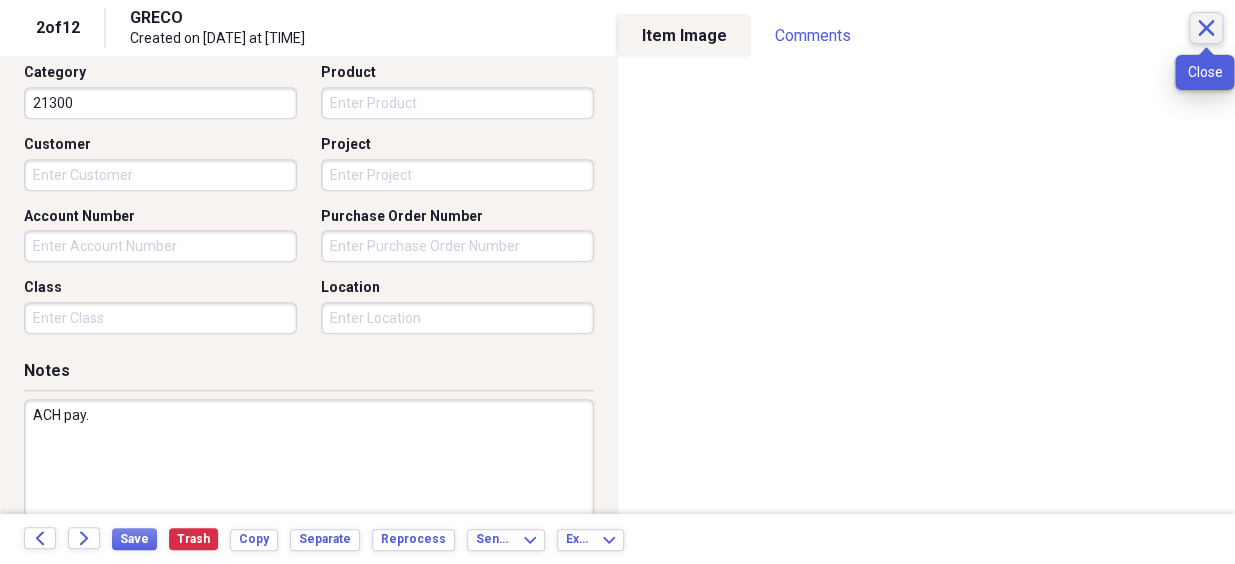 click 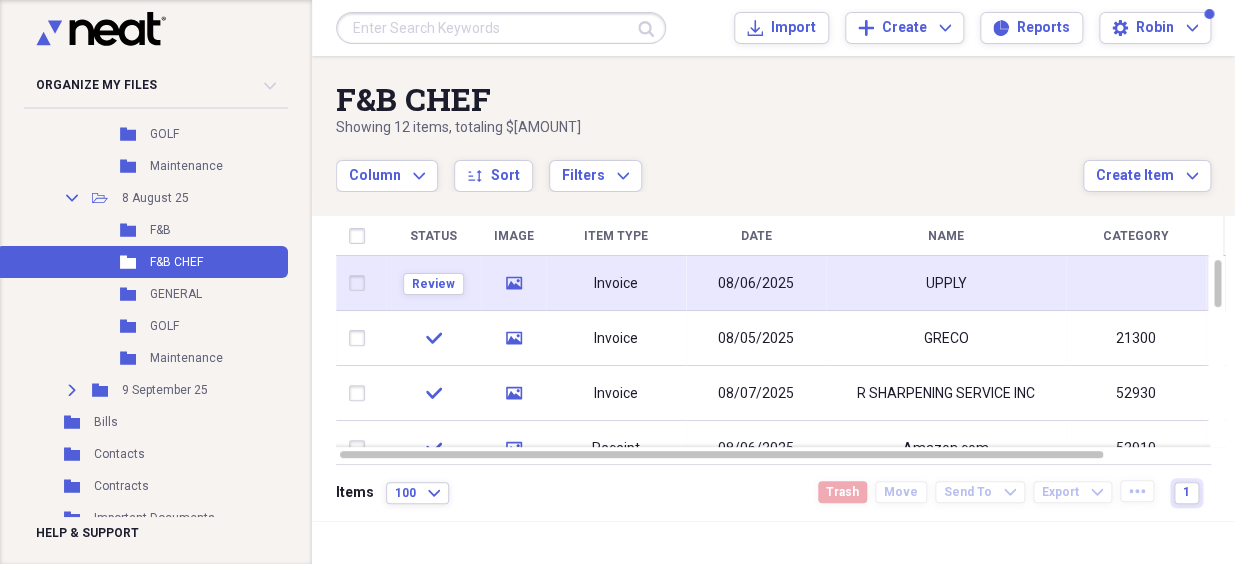 click on "media" at bounding box center (513, 283) 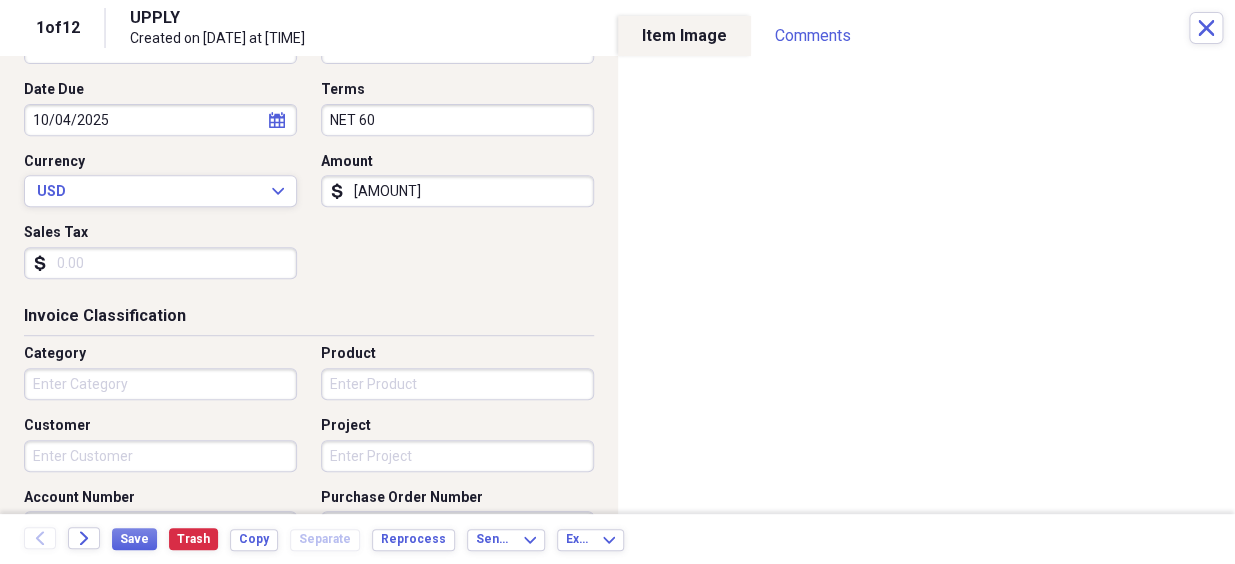 scroll, scrollTop: 272, scrollLeft: 0, axis: vertical 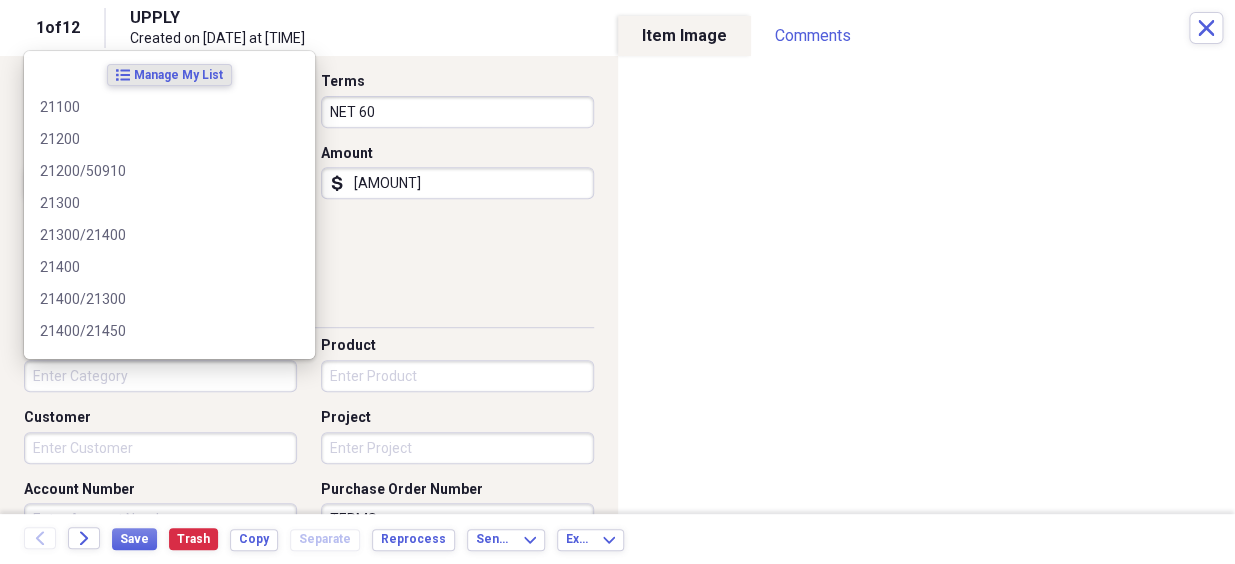 click on "Category" at bounding box center (160, 376) 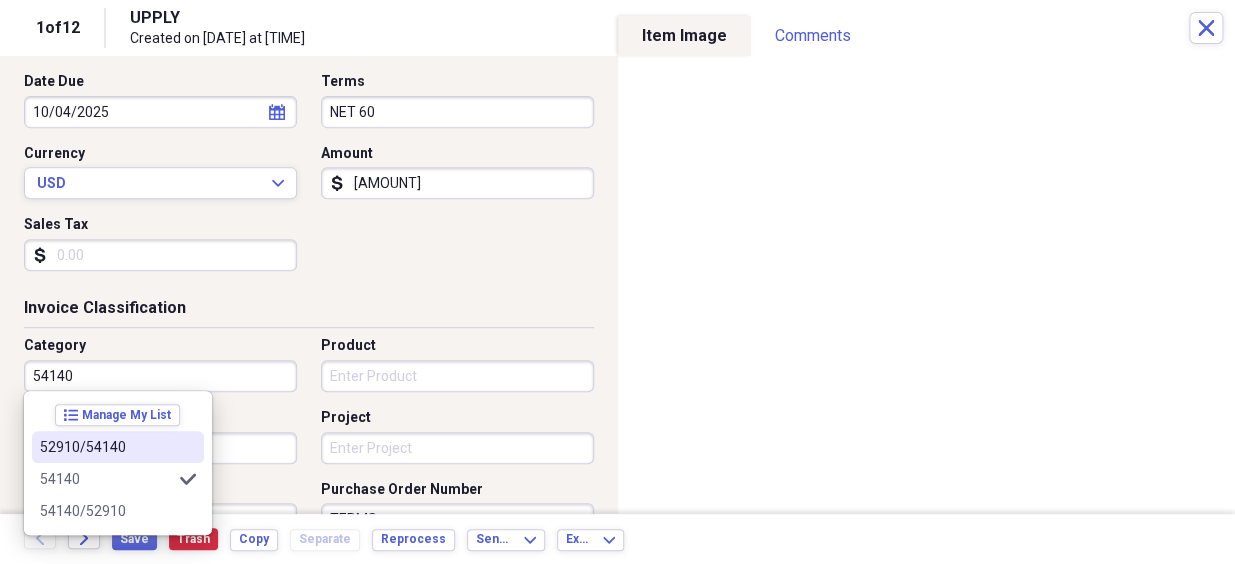 click on "52910/54140" at bounding box center [106, 447] 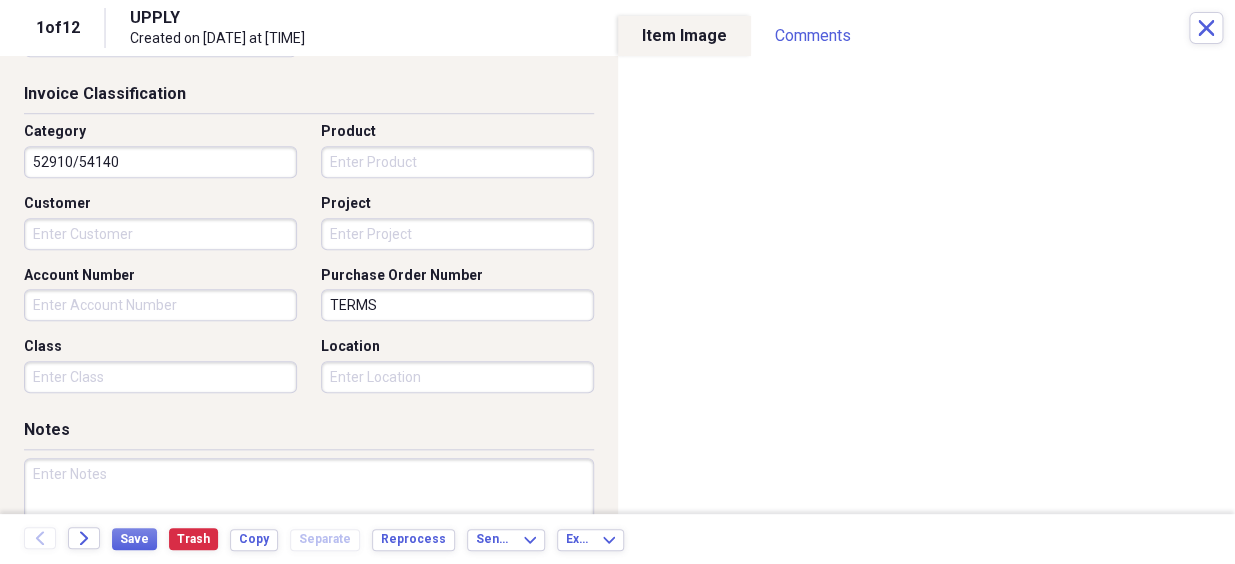 scroll, scrollTop: 545, scrollLeft: 0, axis: vertical 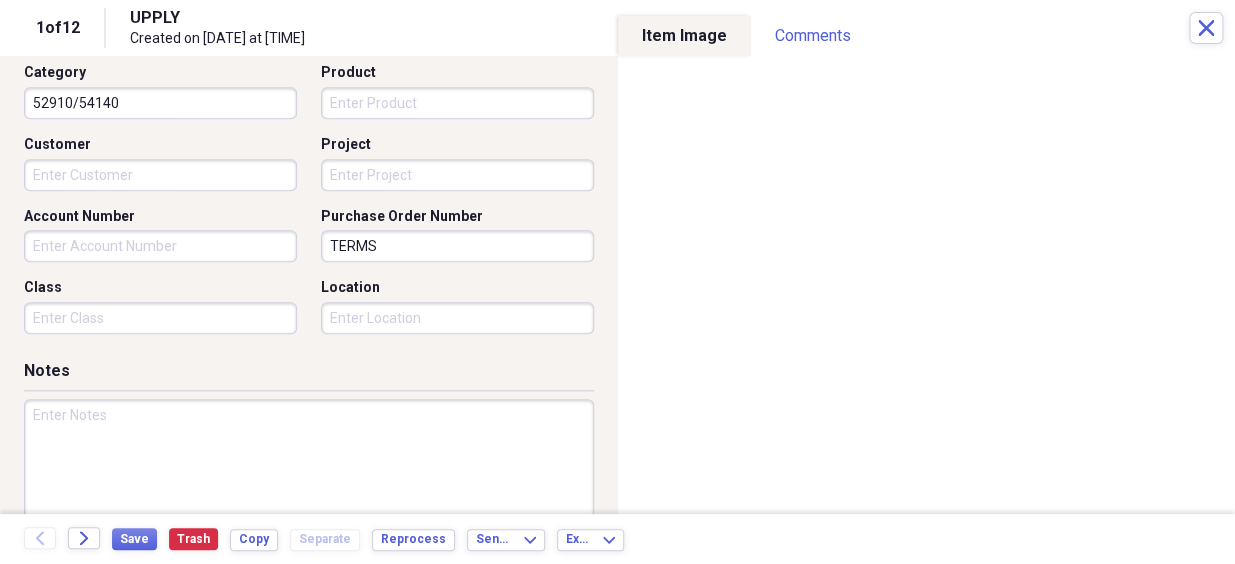 click at bounding box center (309, 464) 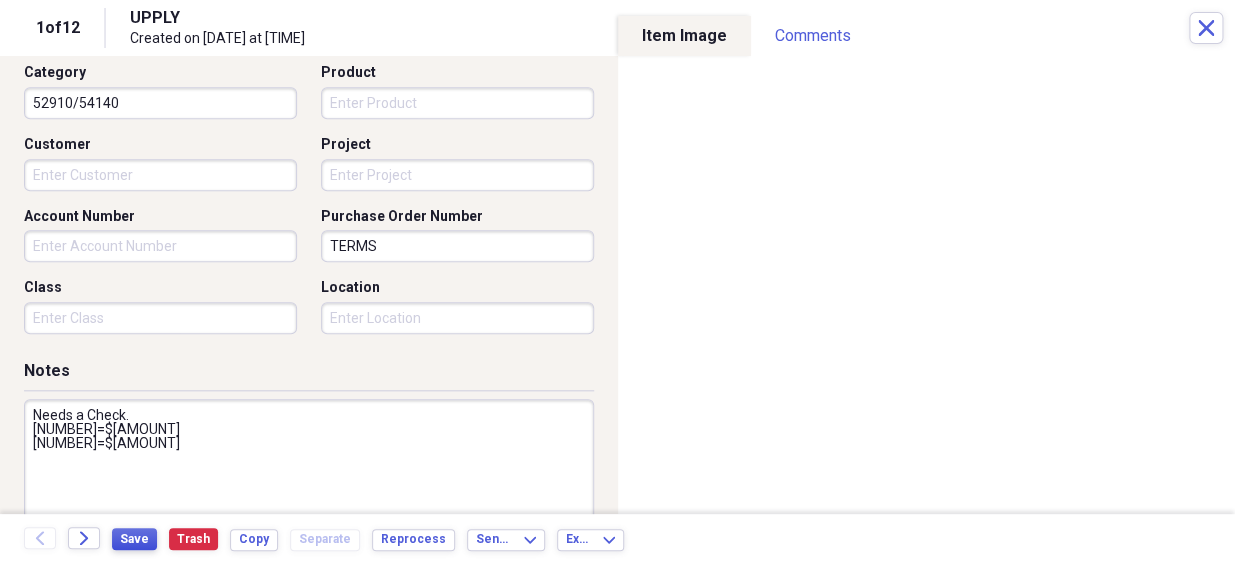 type on "Needs a Check.
[NUMBER]=$[AMOUNT]
[NUMBER]=$[AMOUNT]" 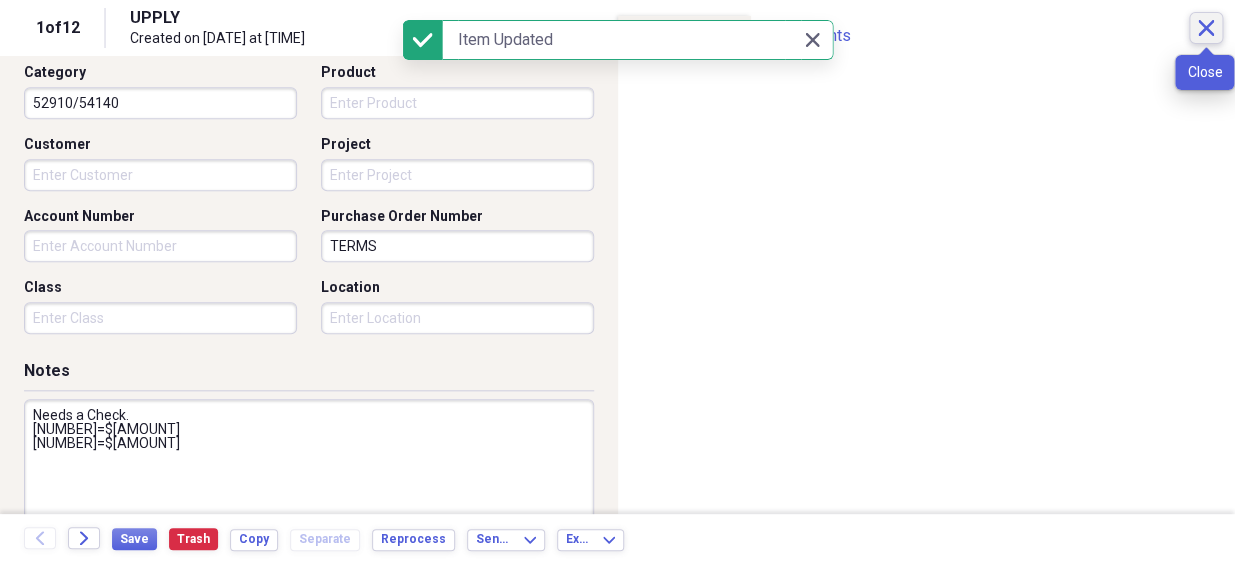 click 